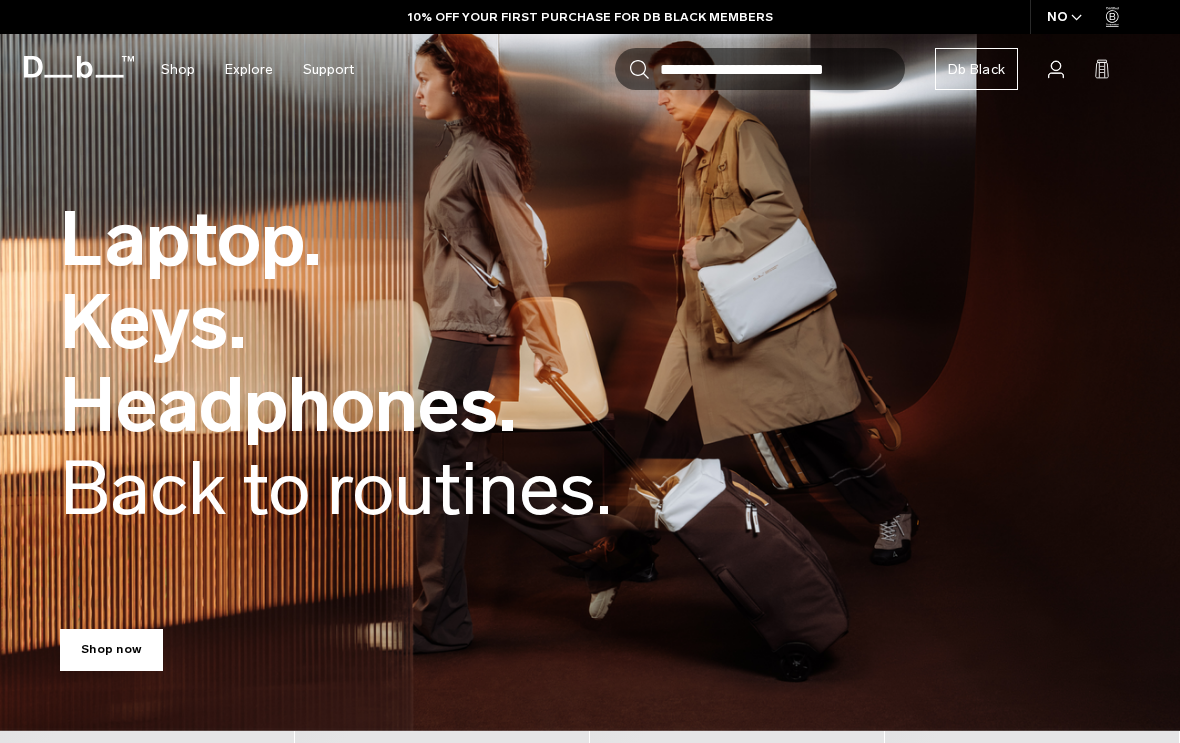scroll, scrollTop: 0, scrollLeft: 0, axis: both 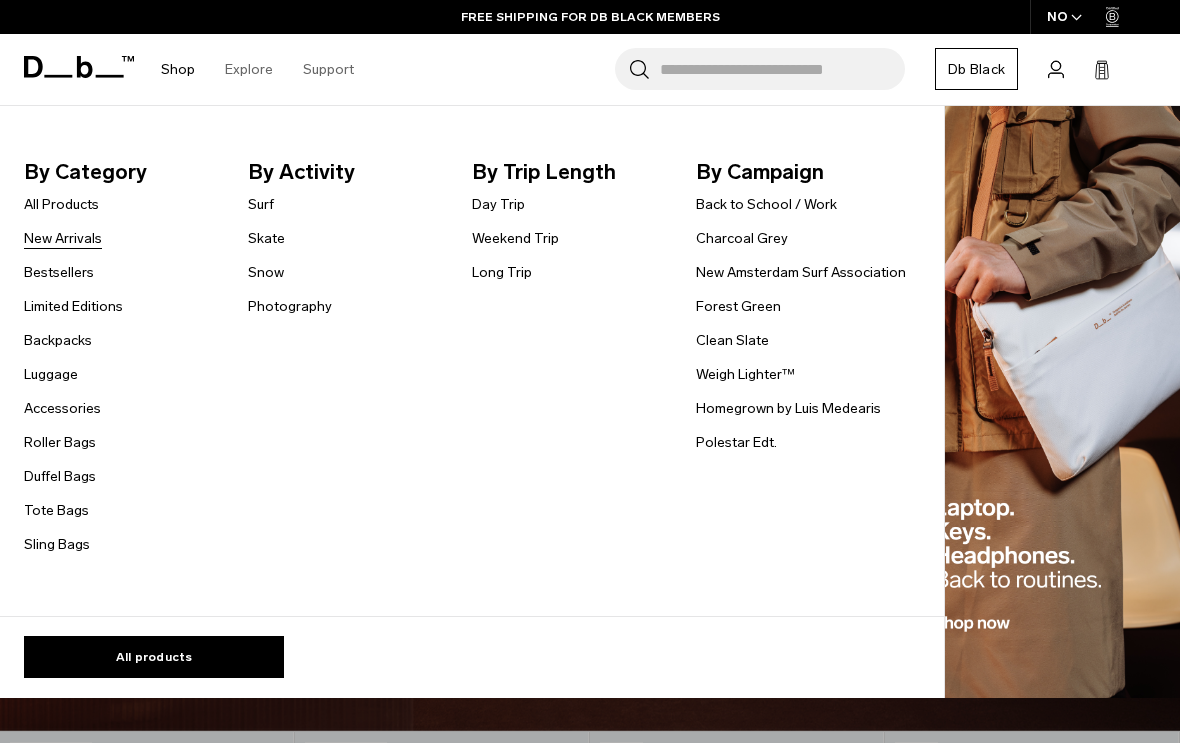click on "New Arrivals" at bounding box center [63, 238] 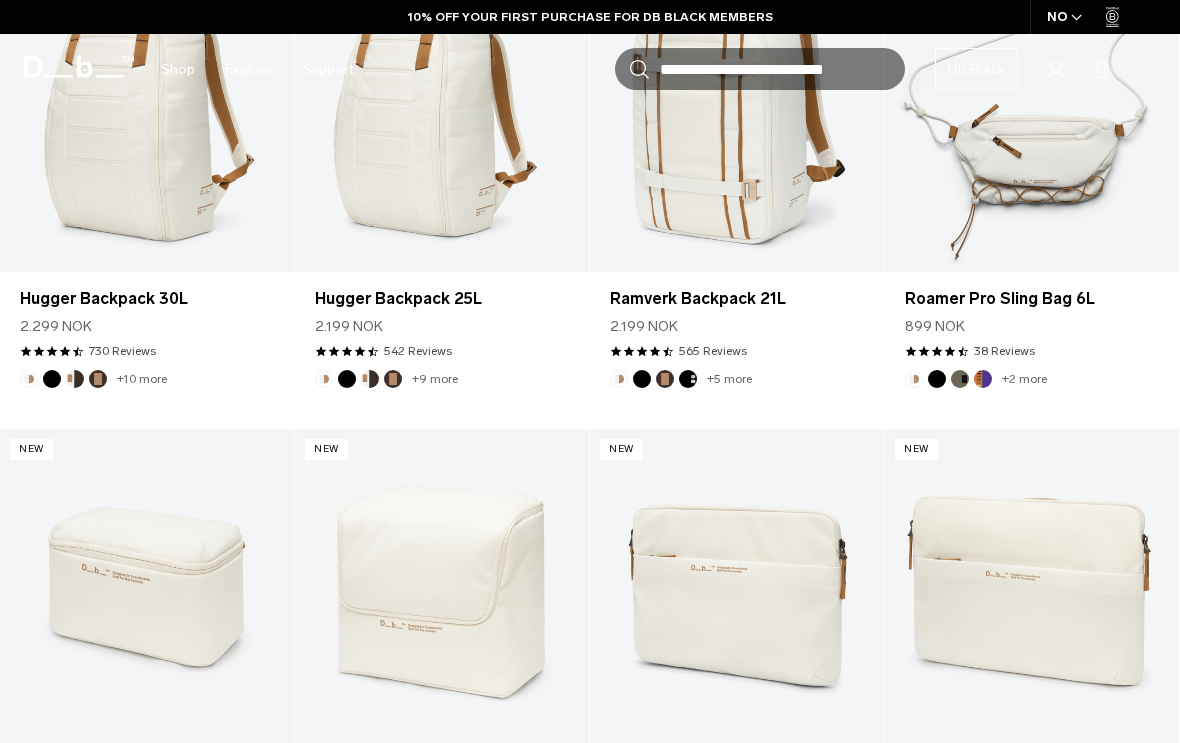 scroll, scrollTop: 1073, scrollLeft: 0, axis: vertical 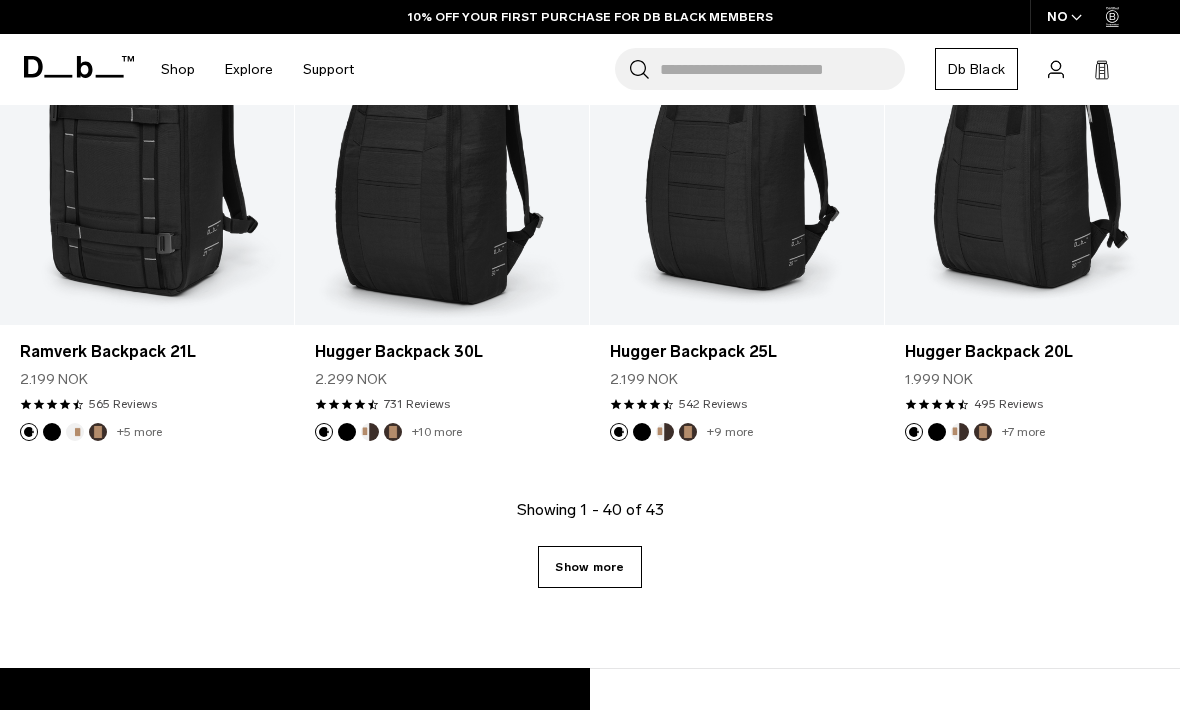 click on "Show more" at bounding box center [589, 567] 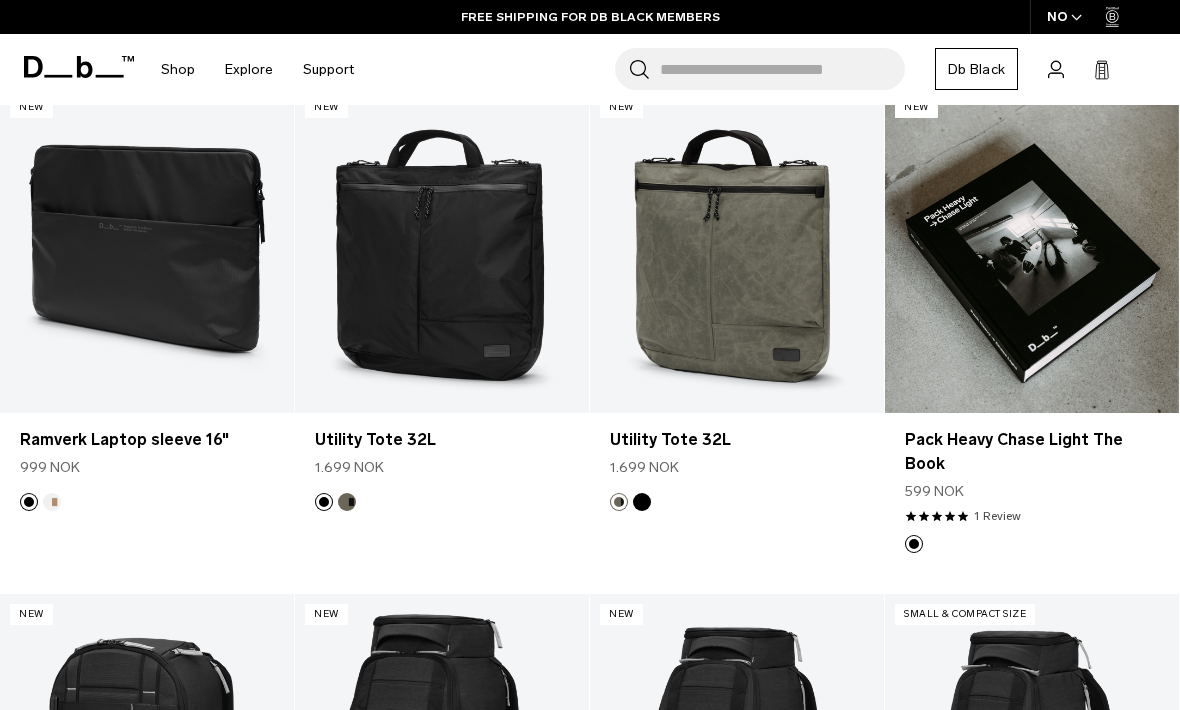 scroll, scrollTop: 4429, scrollLeft: 0, axis: vertical 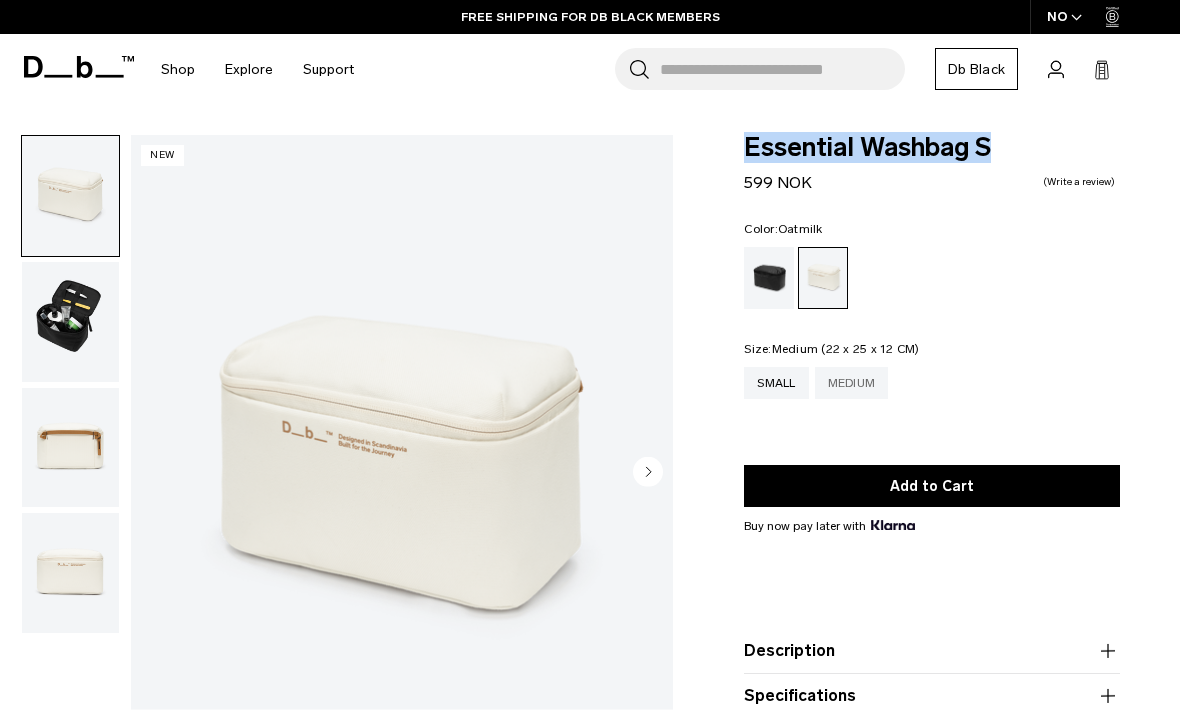 click on "Medium" at bounding box center (852, 383) 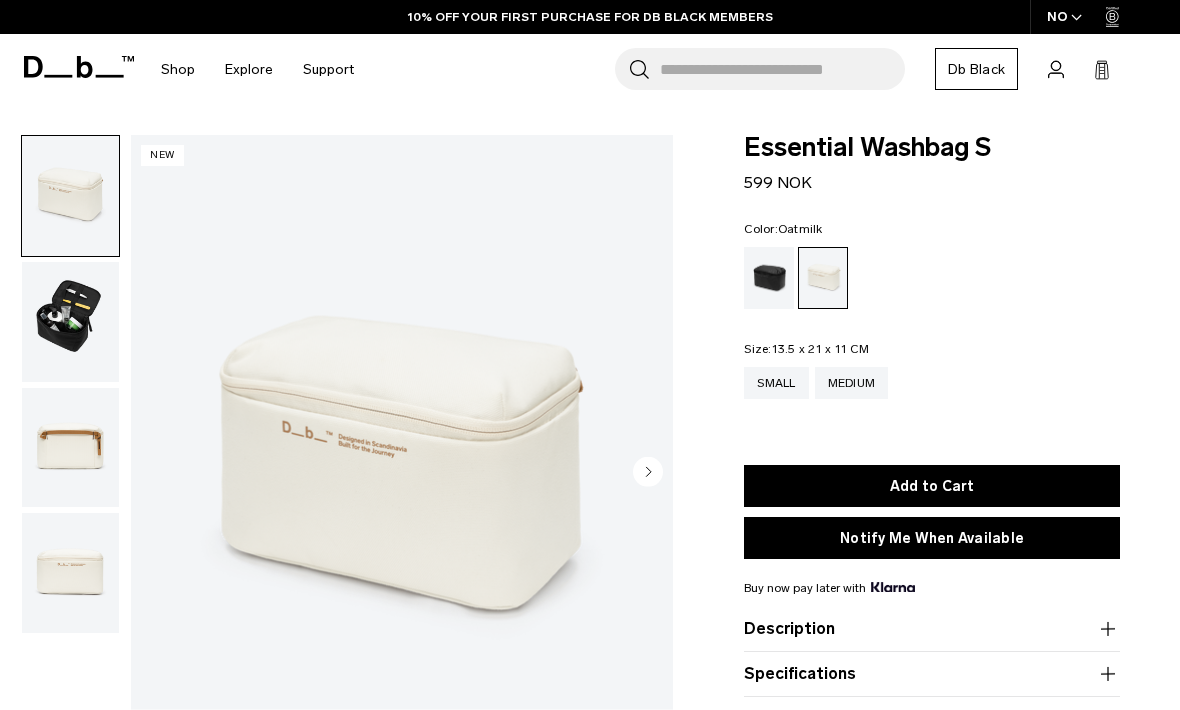 scroll, scrollTop: 0, scrollLeft: 0, axis: both 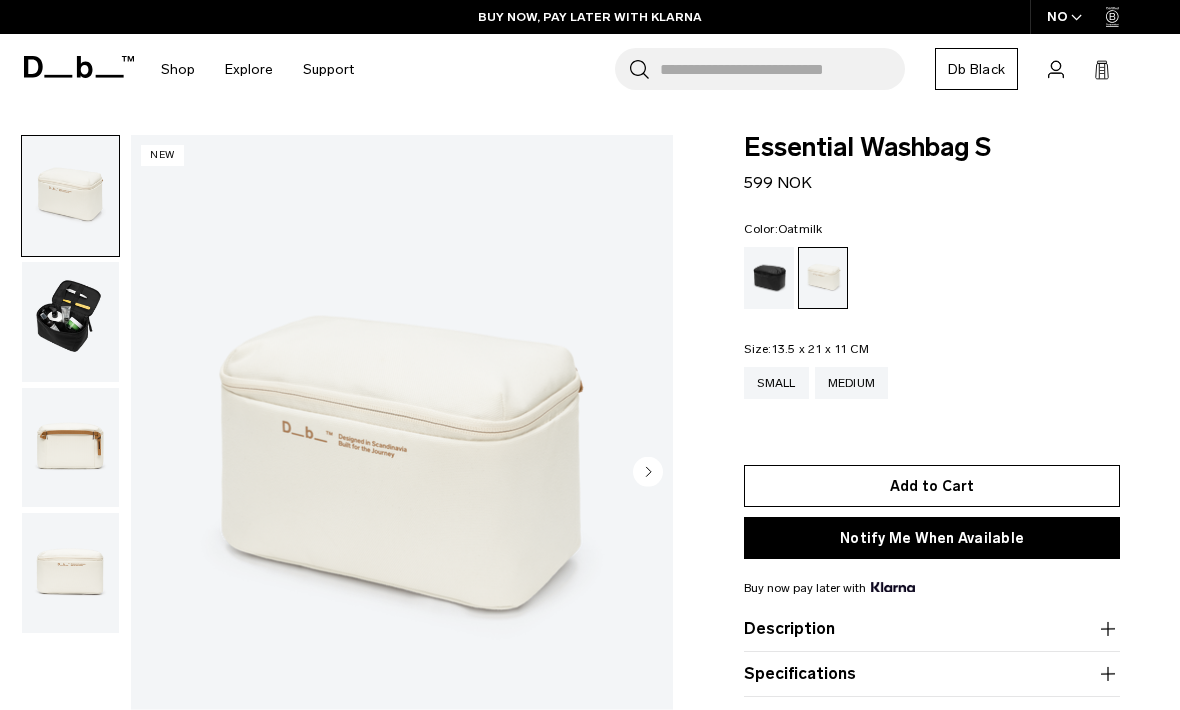 click on "Add to Cart" at bounding box center [932, 486] 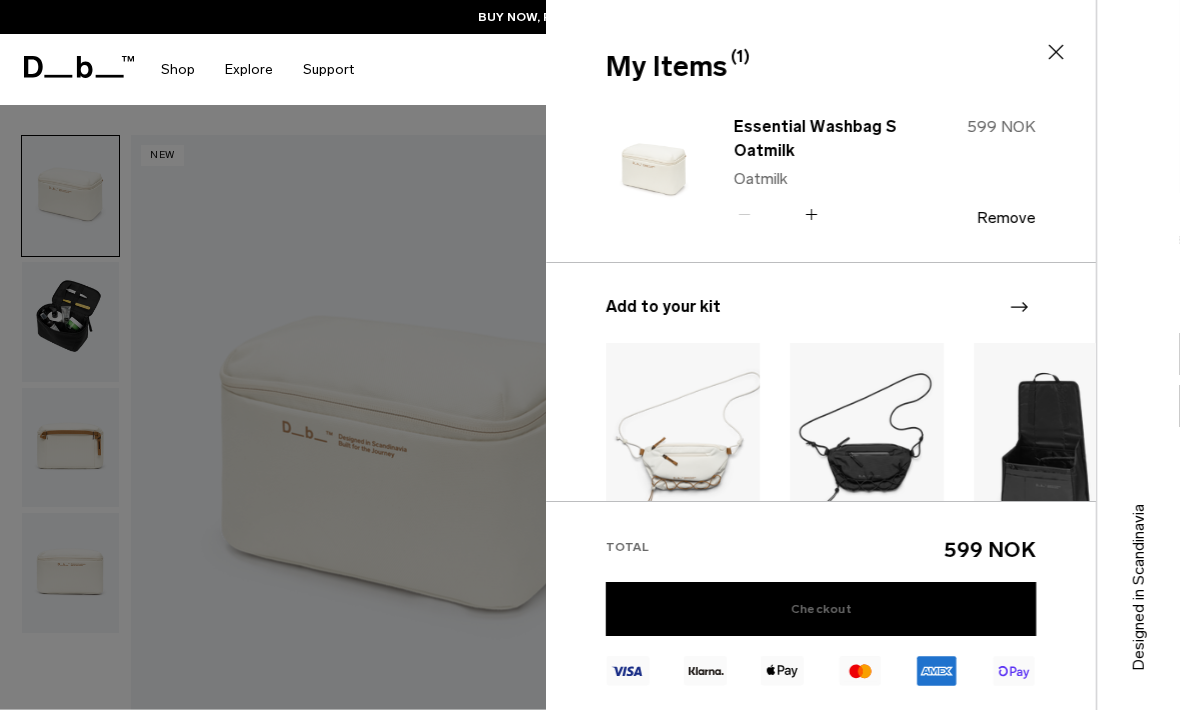 click on "Checkout" at bounding box center [821, 609] 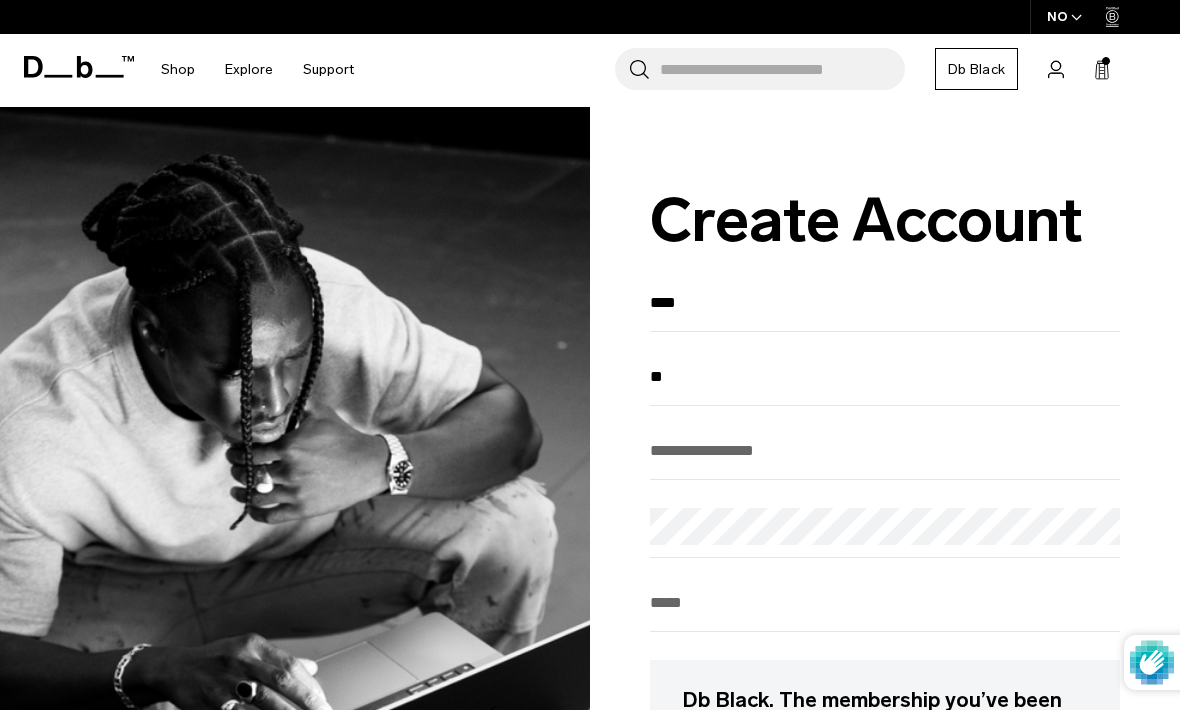 scroll, scrollTop: 0, scrollLeft: 0, axis: both 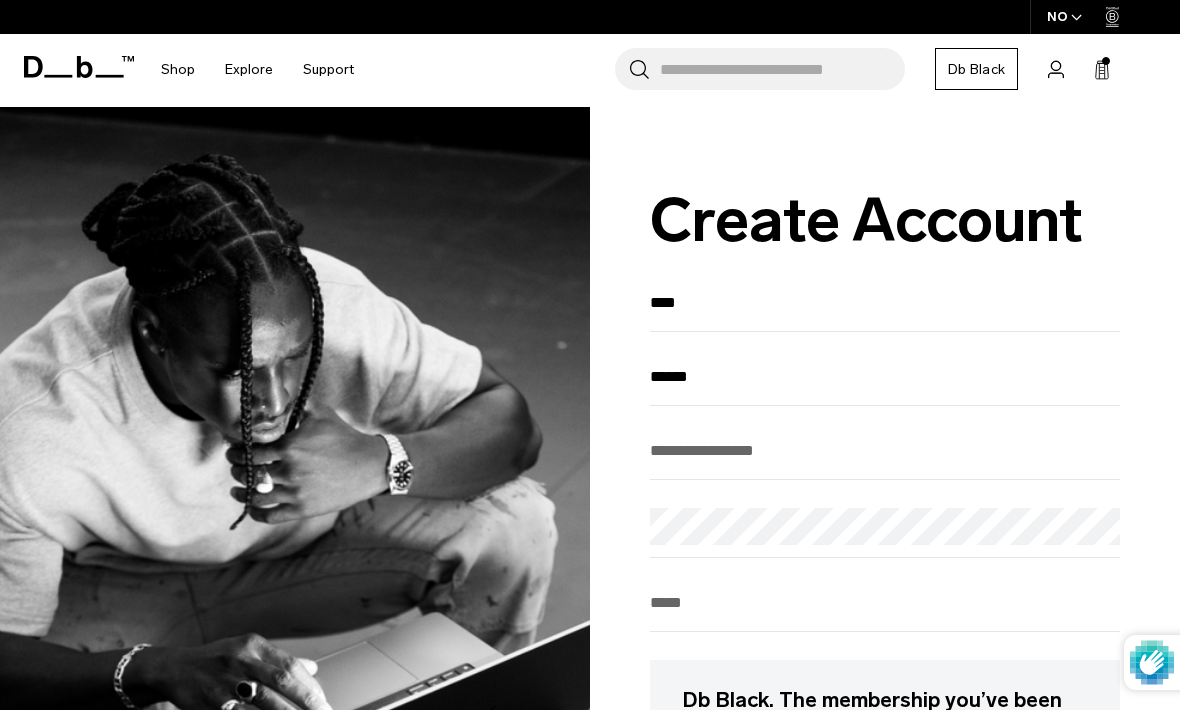 type on "******" 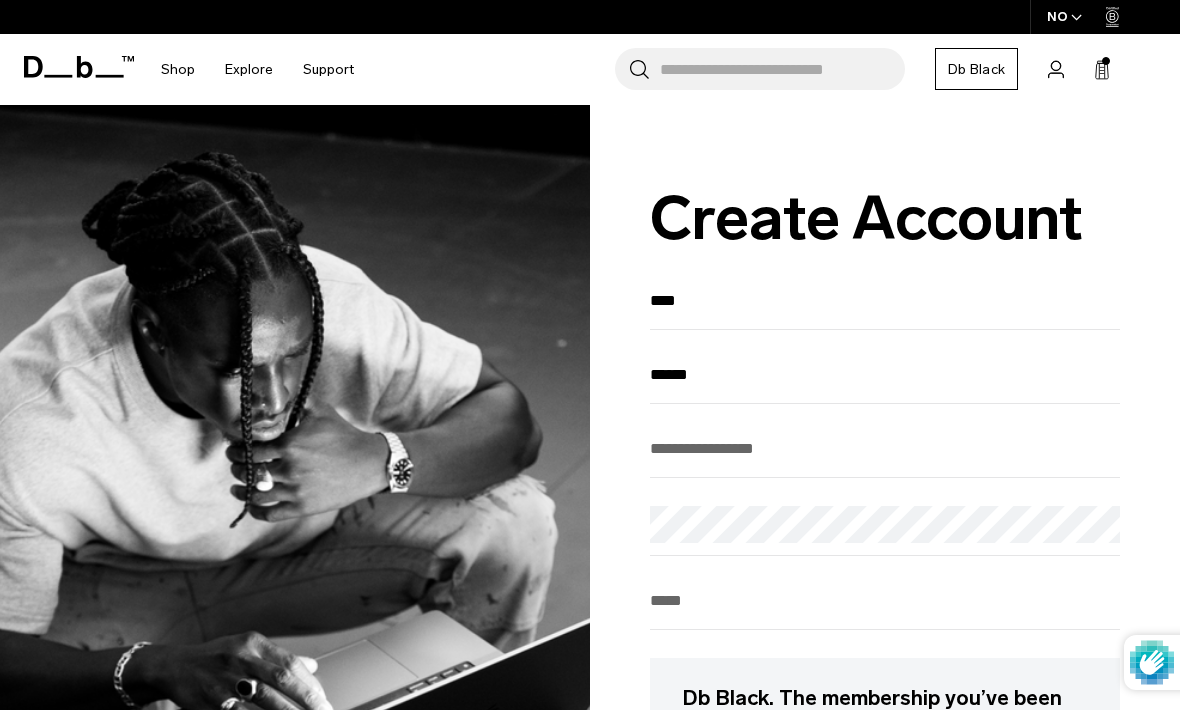 type on "**********" 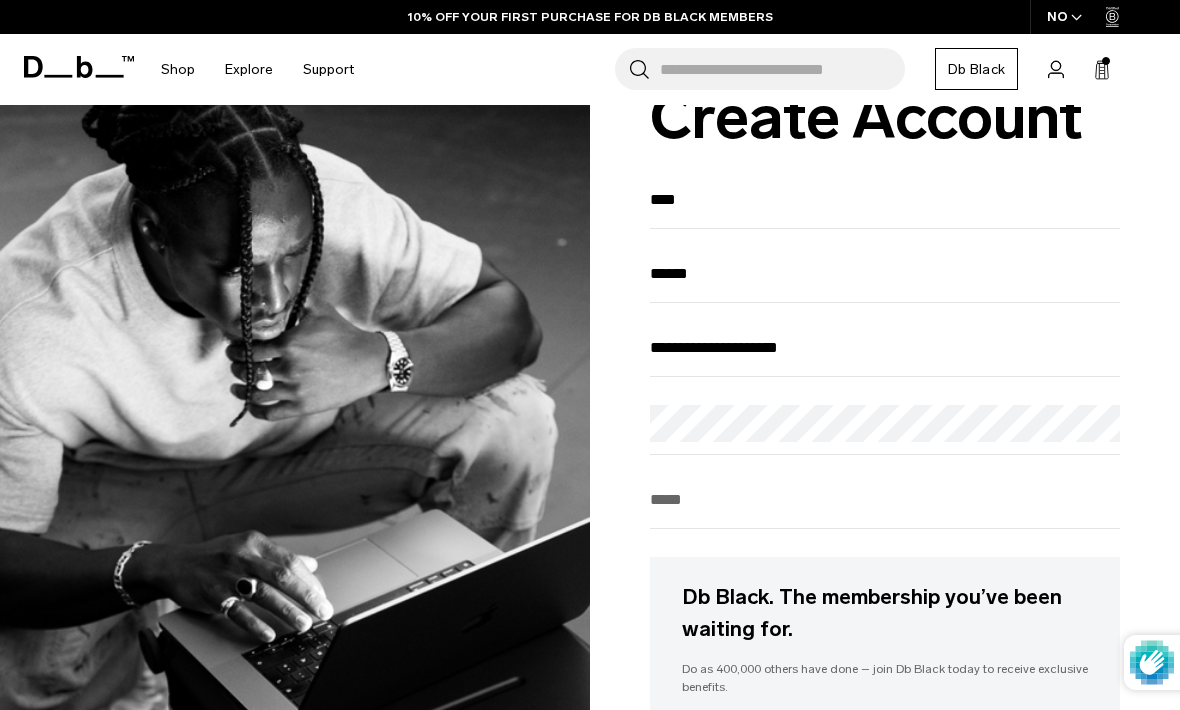 scroll, scrollTop: 102, scrollLeft: 0, axis: vertical 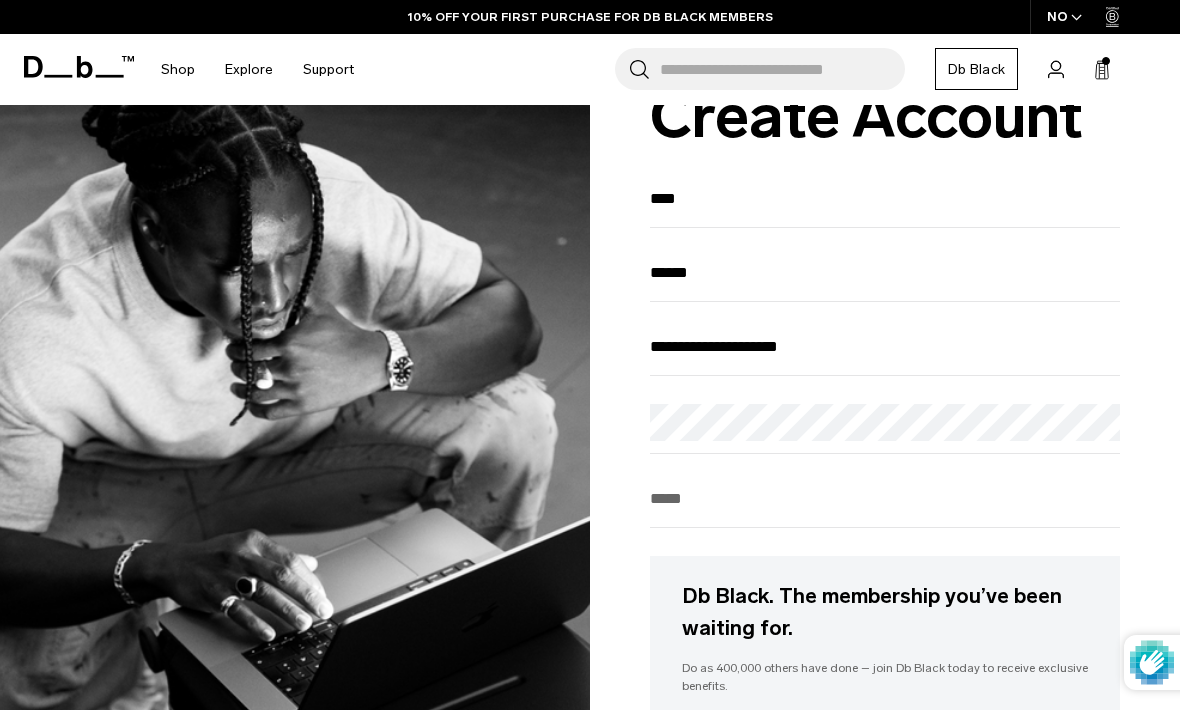click at bounding box center (885, 498) 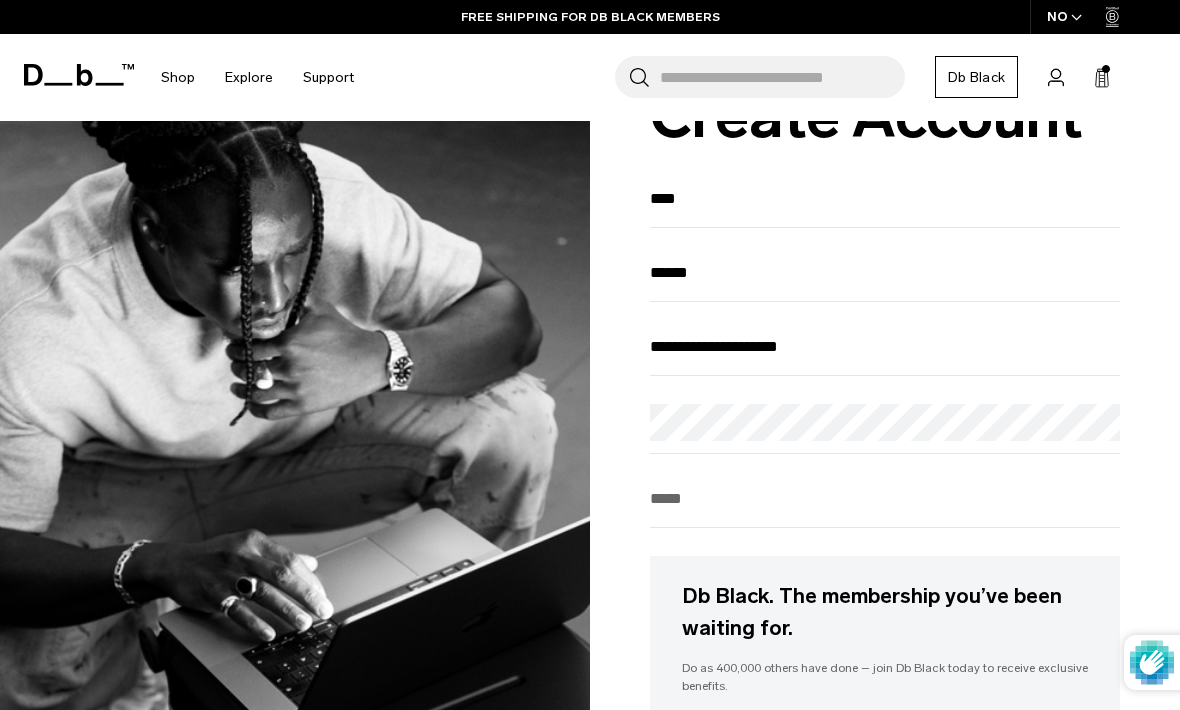 type on "********" 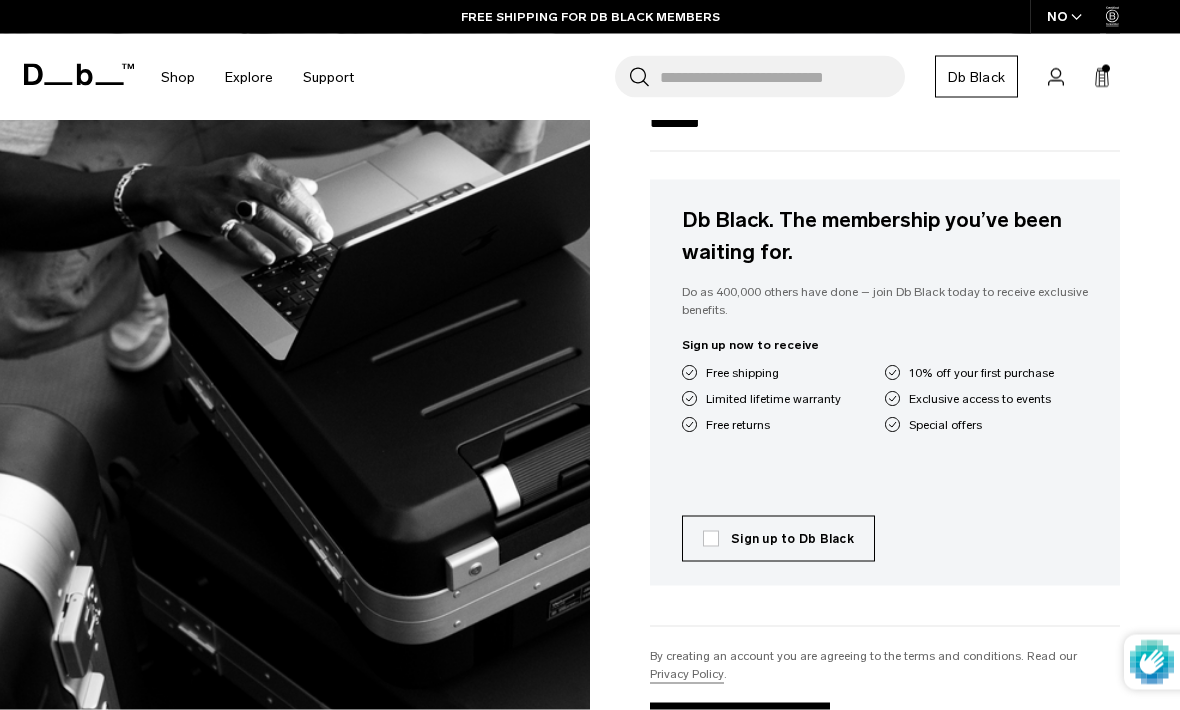 scroll, scrollTop: 479, scrollLeft: 0, axis: vertical 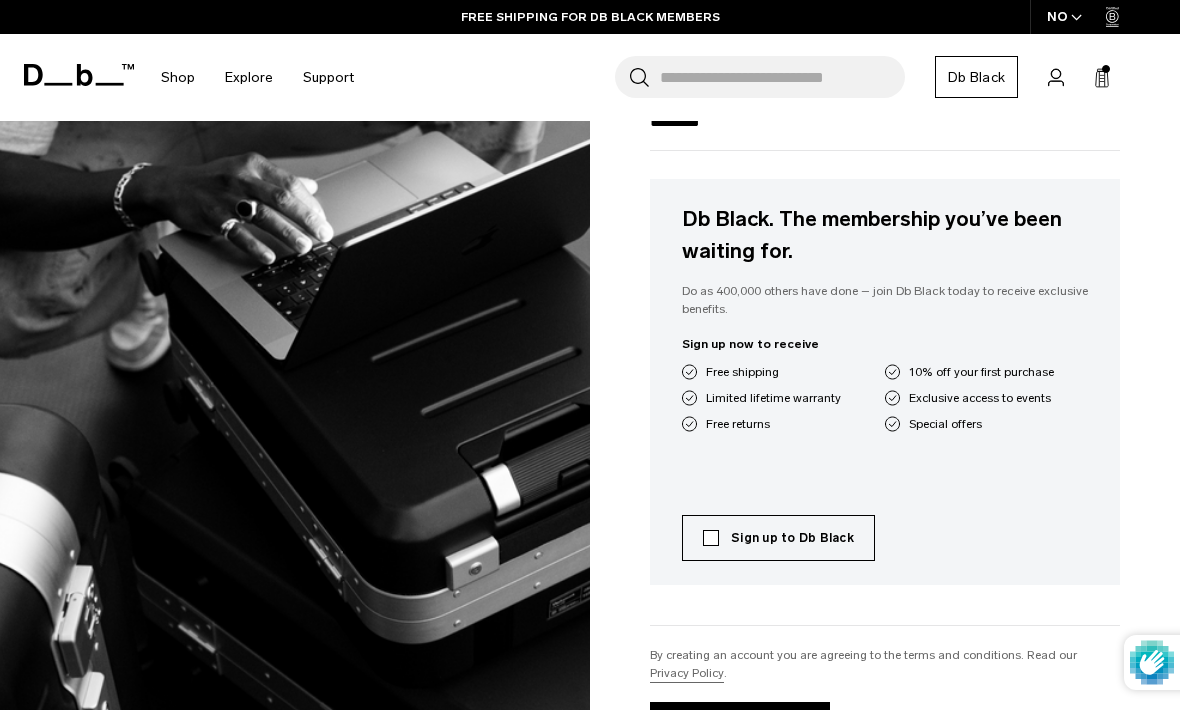 click on "Sign up to Db Black" at bounding box center (778, 538) 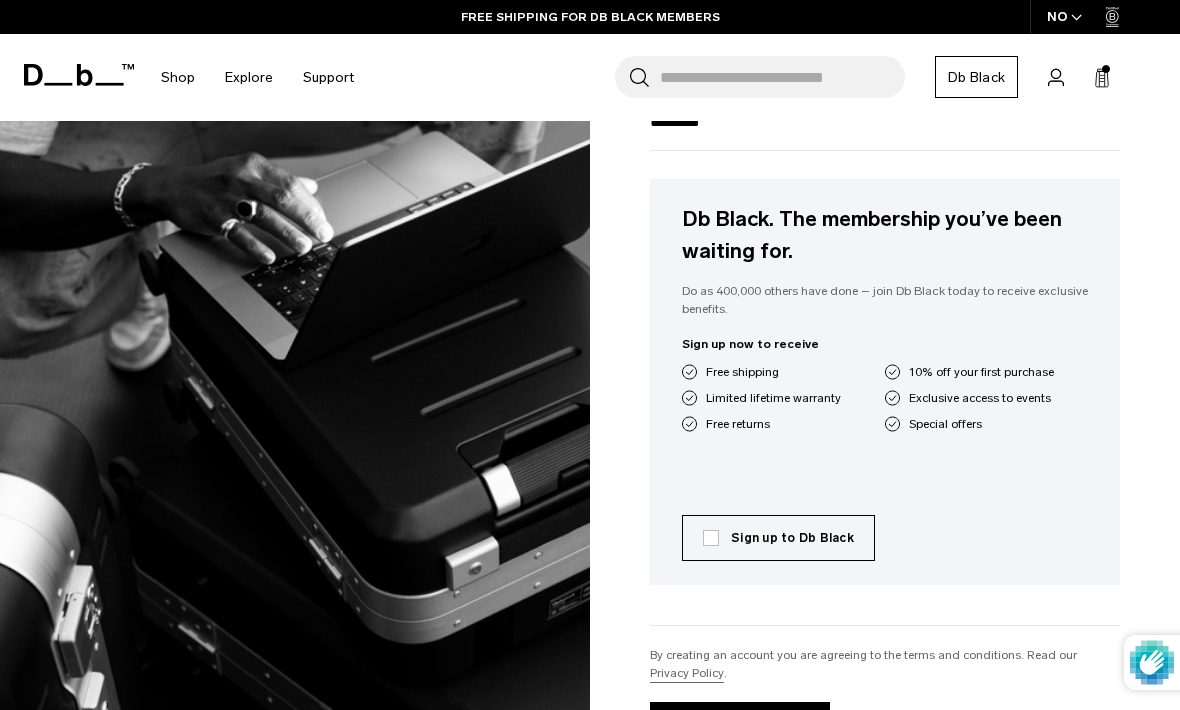 click on "*******" at bounding box center [740, 723] 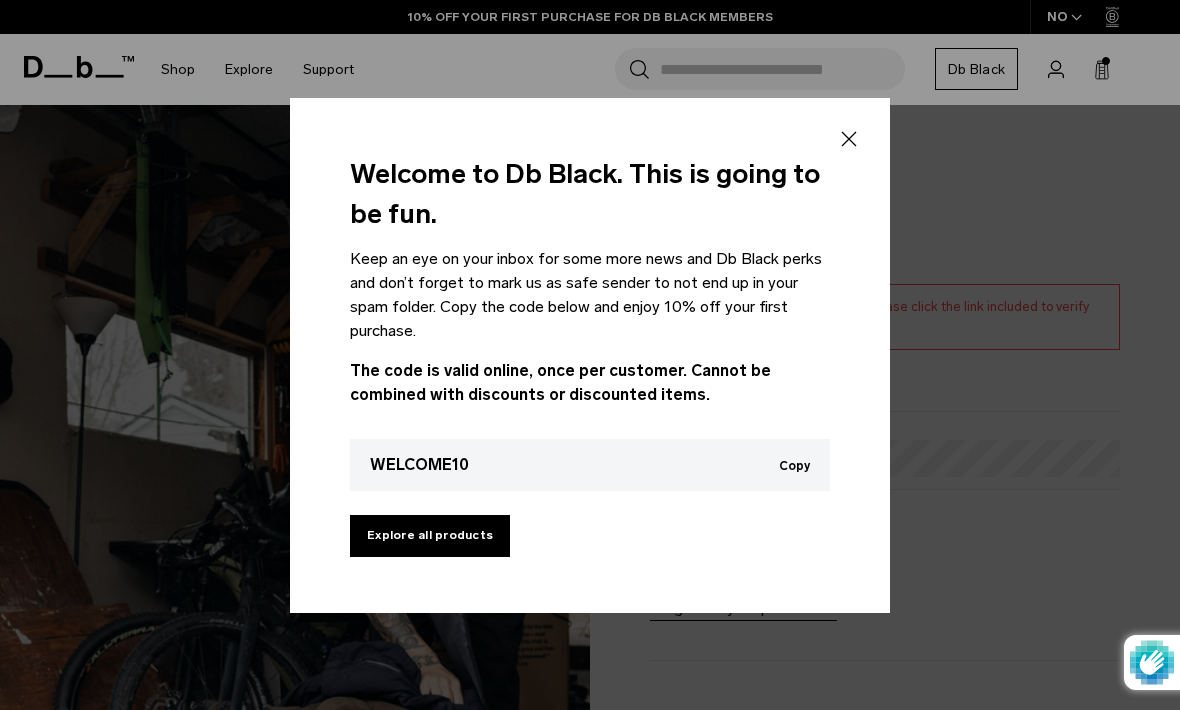 scroll, scrollTop: 209, scrollLeft: 0, axis: vertical 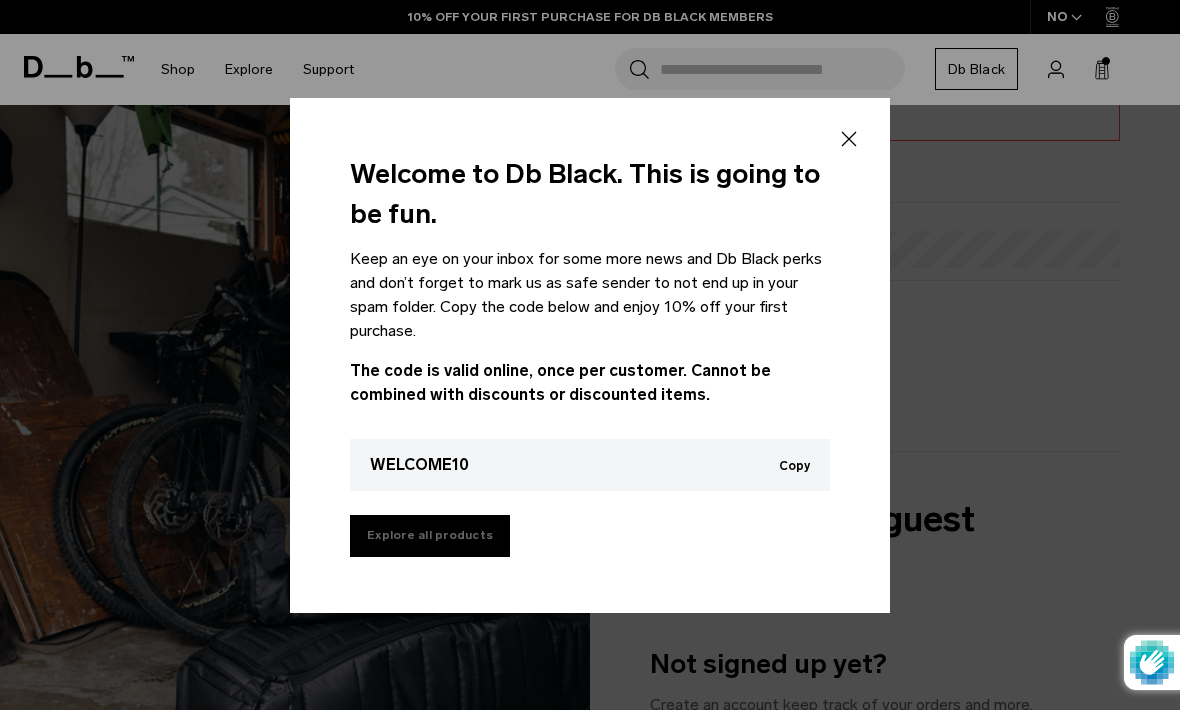 click on "Explore all products" at bounding box center [430, 536] 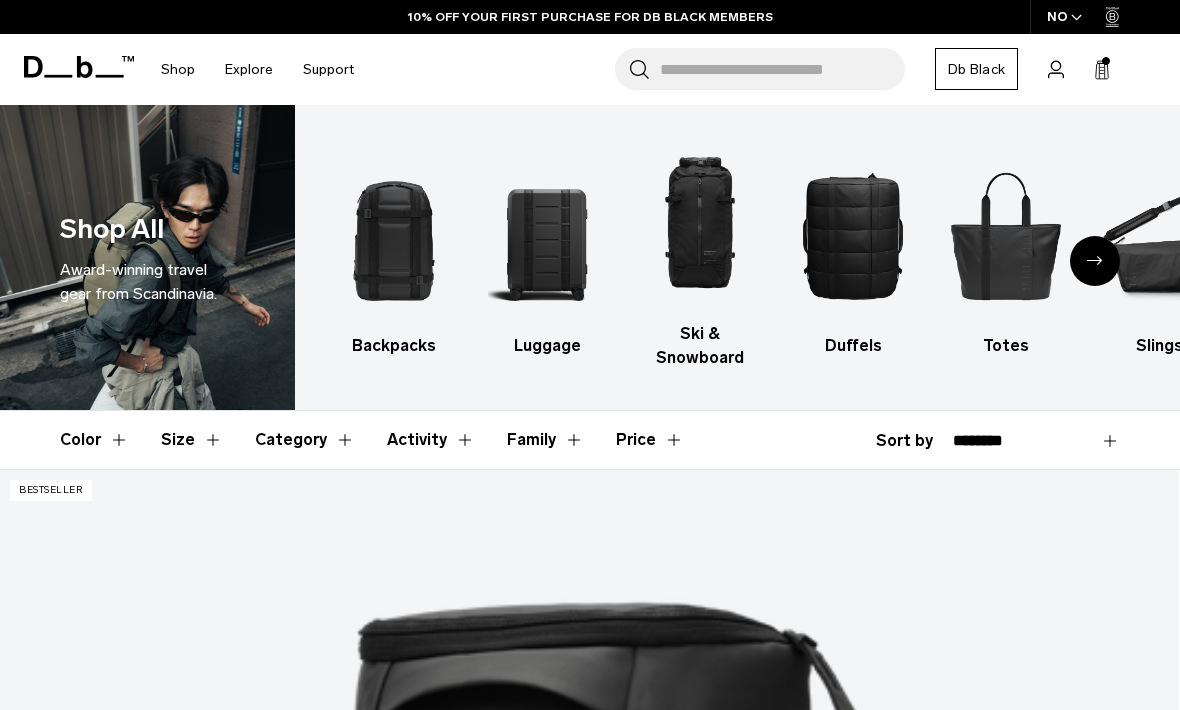 scroll, scrollTop: 0, scrollLeft: 0, axis: both 